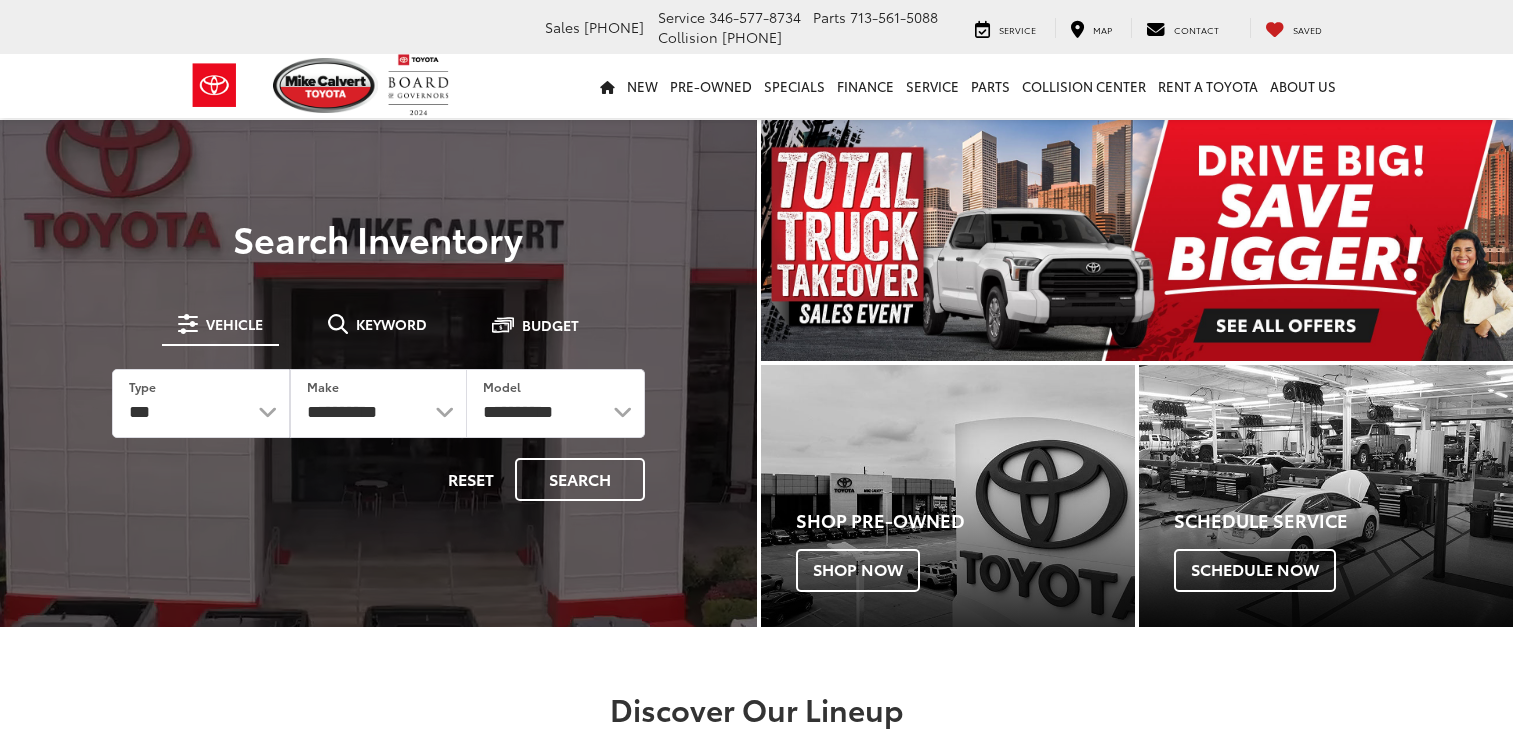 scroll, scrollTop: 0, scrollLeft: 0, axis: both 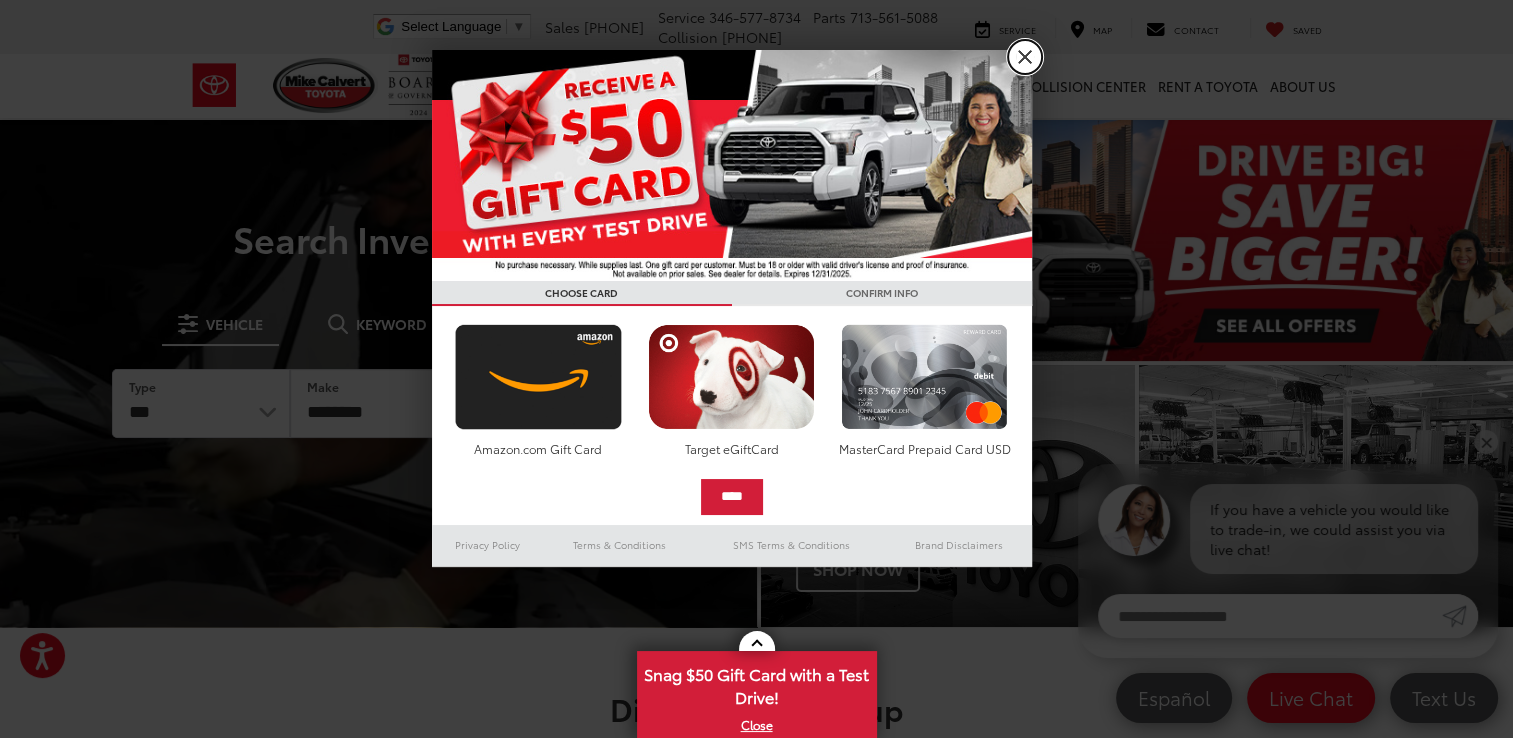 click on "X" at bounding box center [1025, 57] 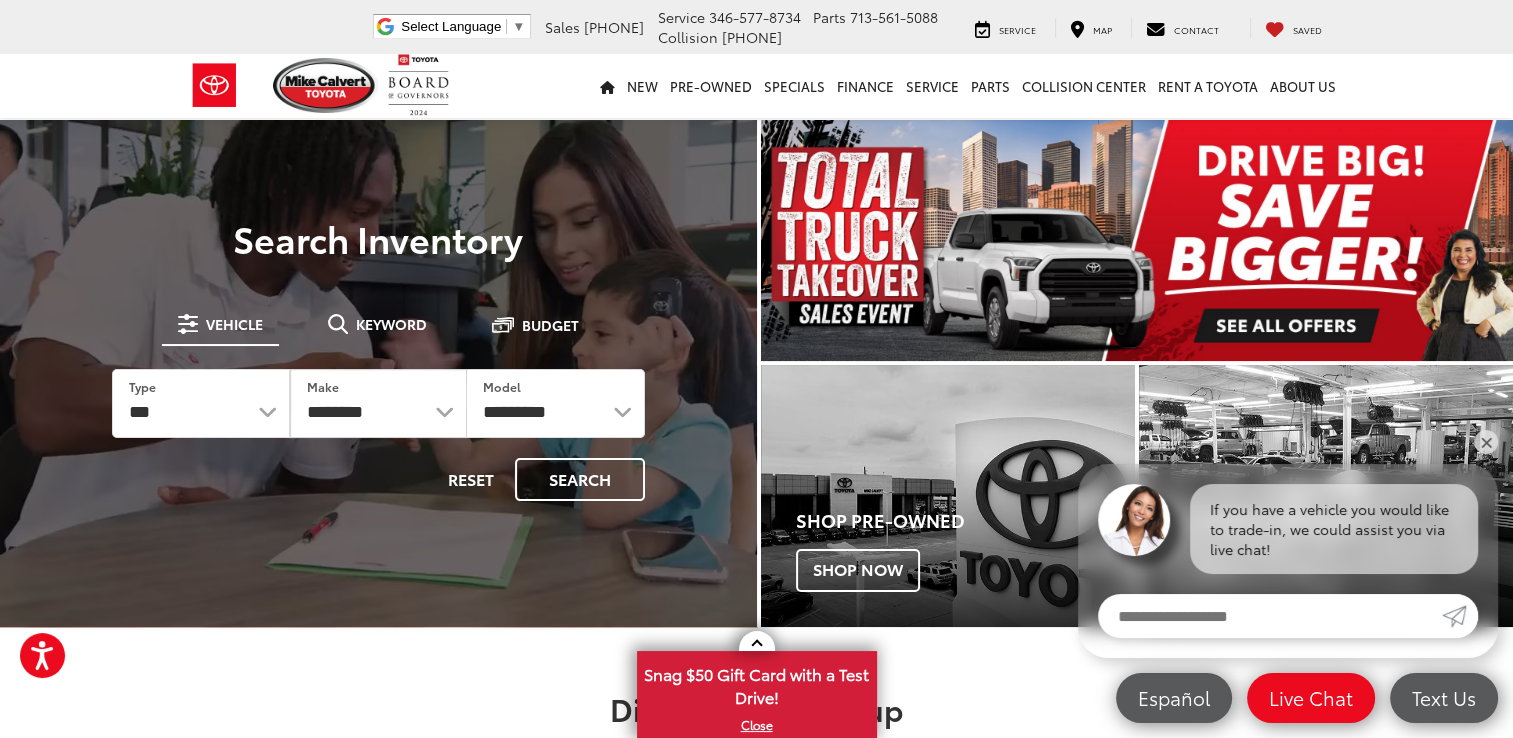 scroll, scrollTop: 0, scrollLeft: 0, axis: both 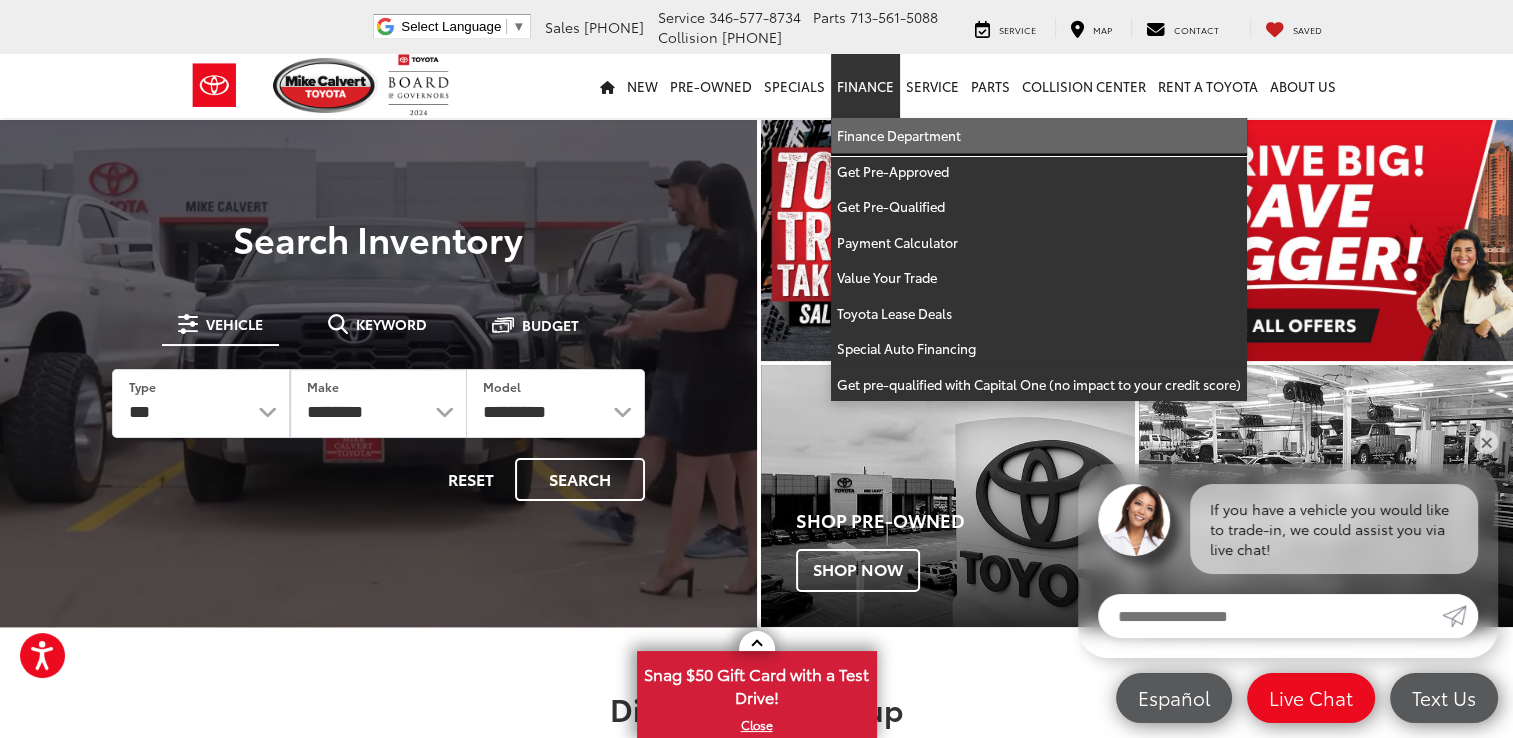 click on "Finance Department" at bounding box center (1039, 136) 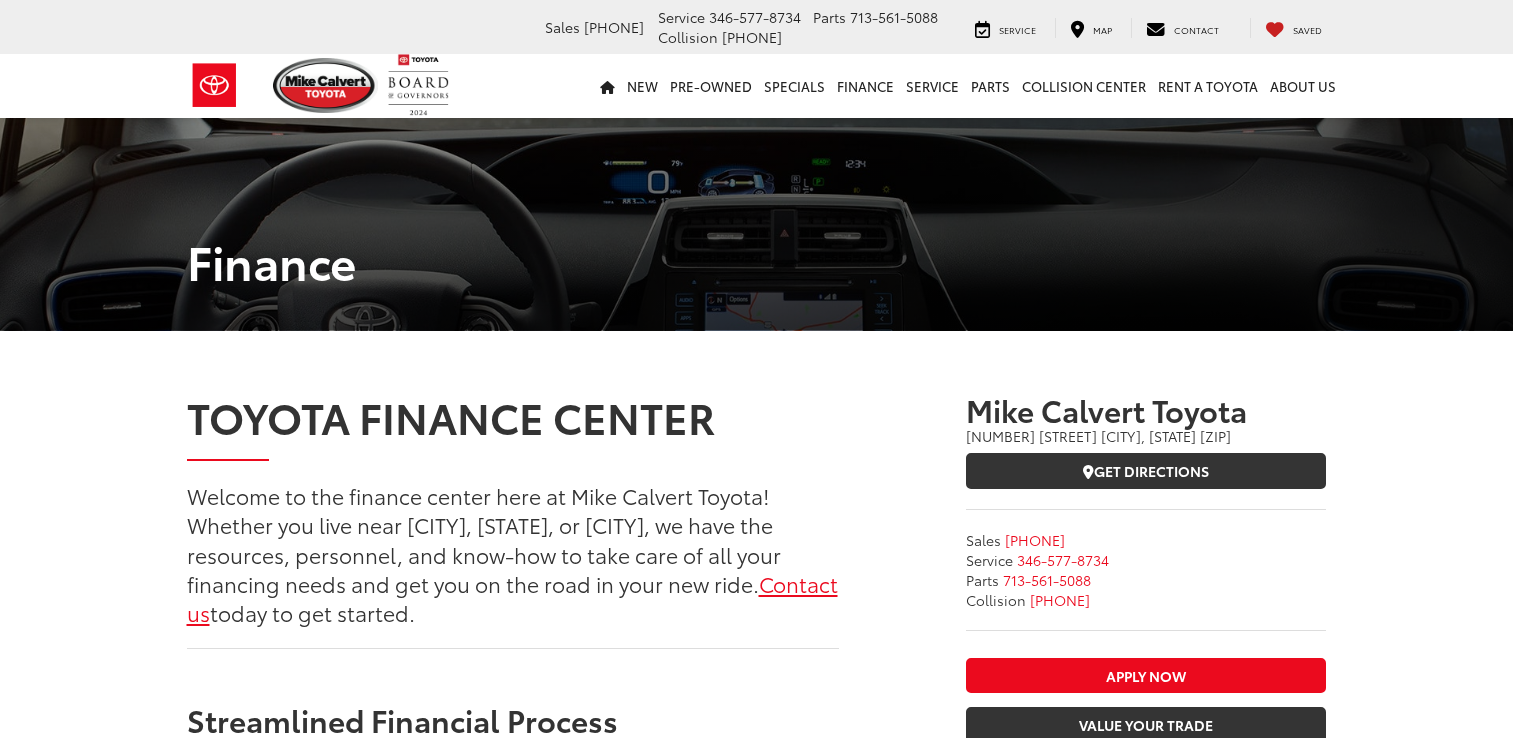 scroll, scrollTop: 0, scrollLeft: 0, axis: both 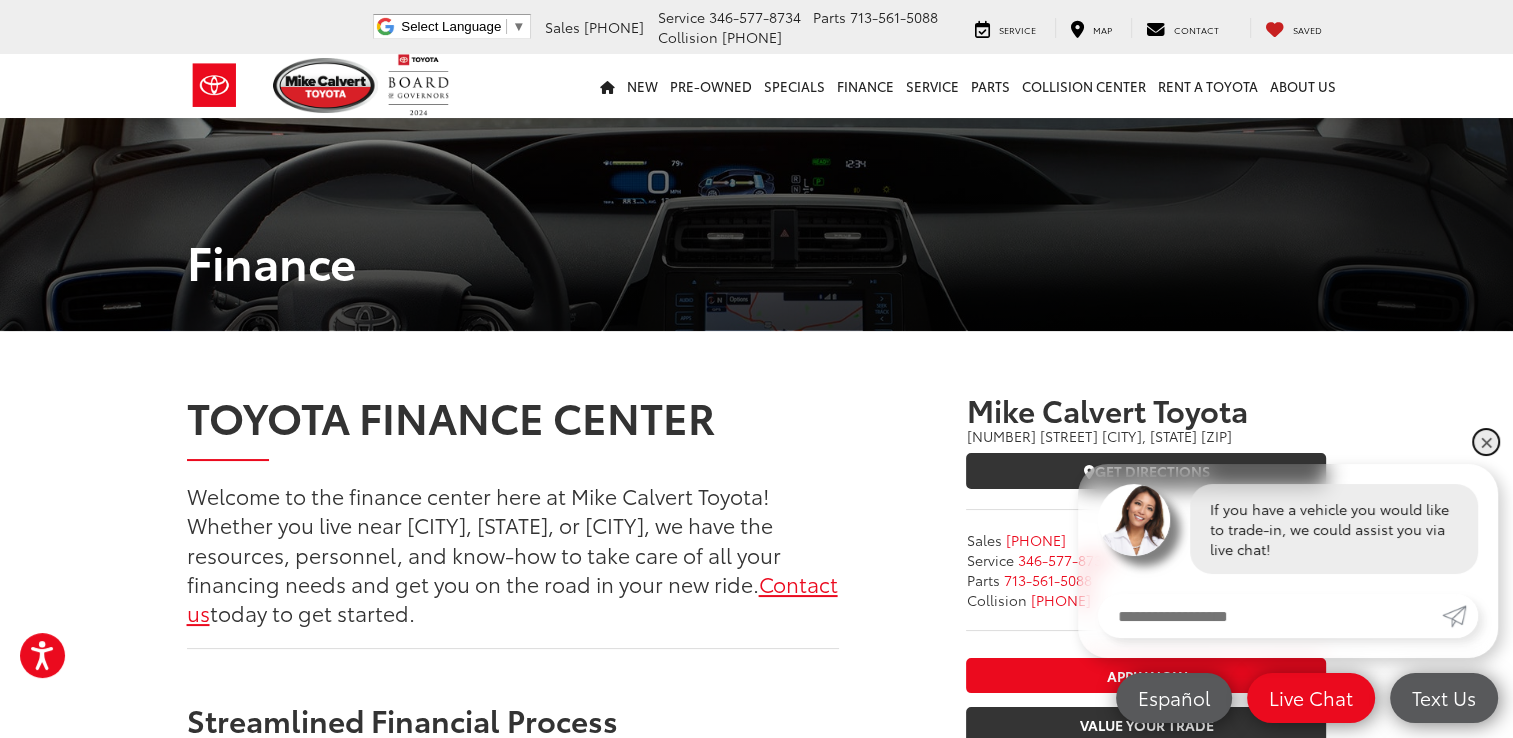 click on "✕" at bounding box center [1486, 442] 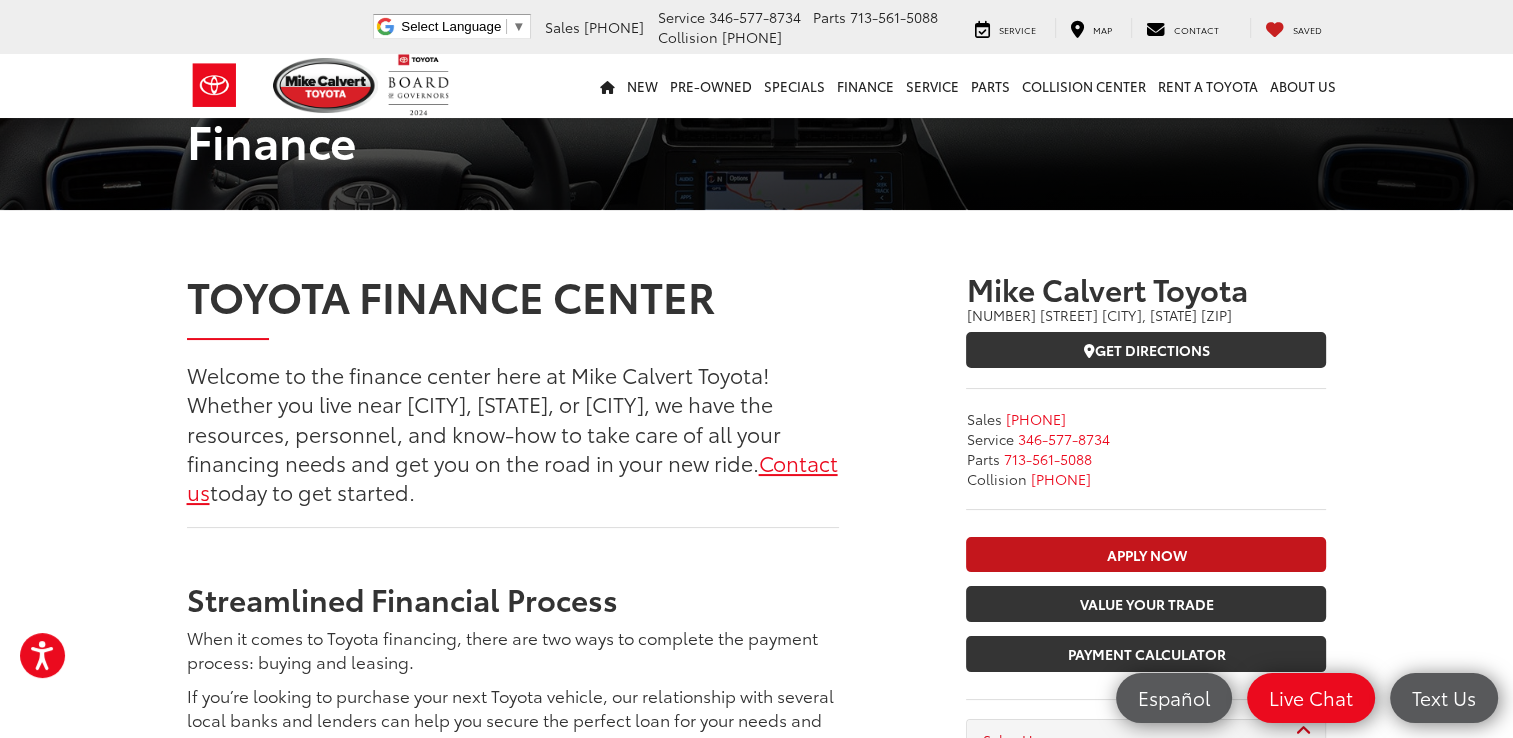 scroll, scrollTop: 100, scrollLeft: 0, axis: vertical 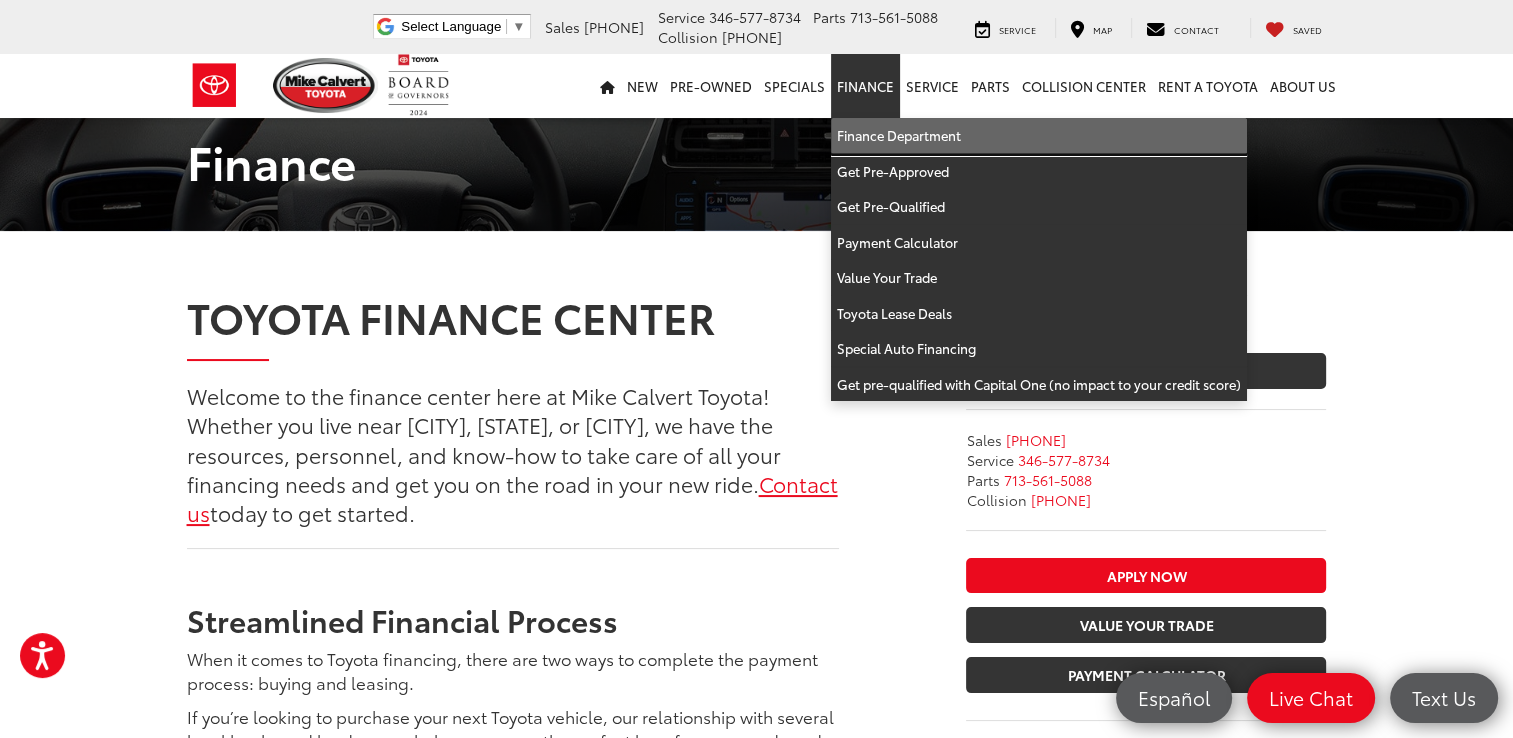 click on "Finance Department" at bounding box center (1039, 136) 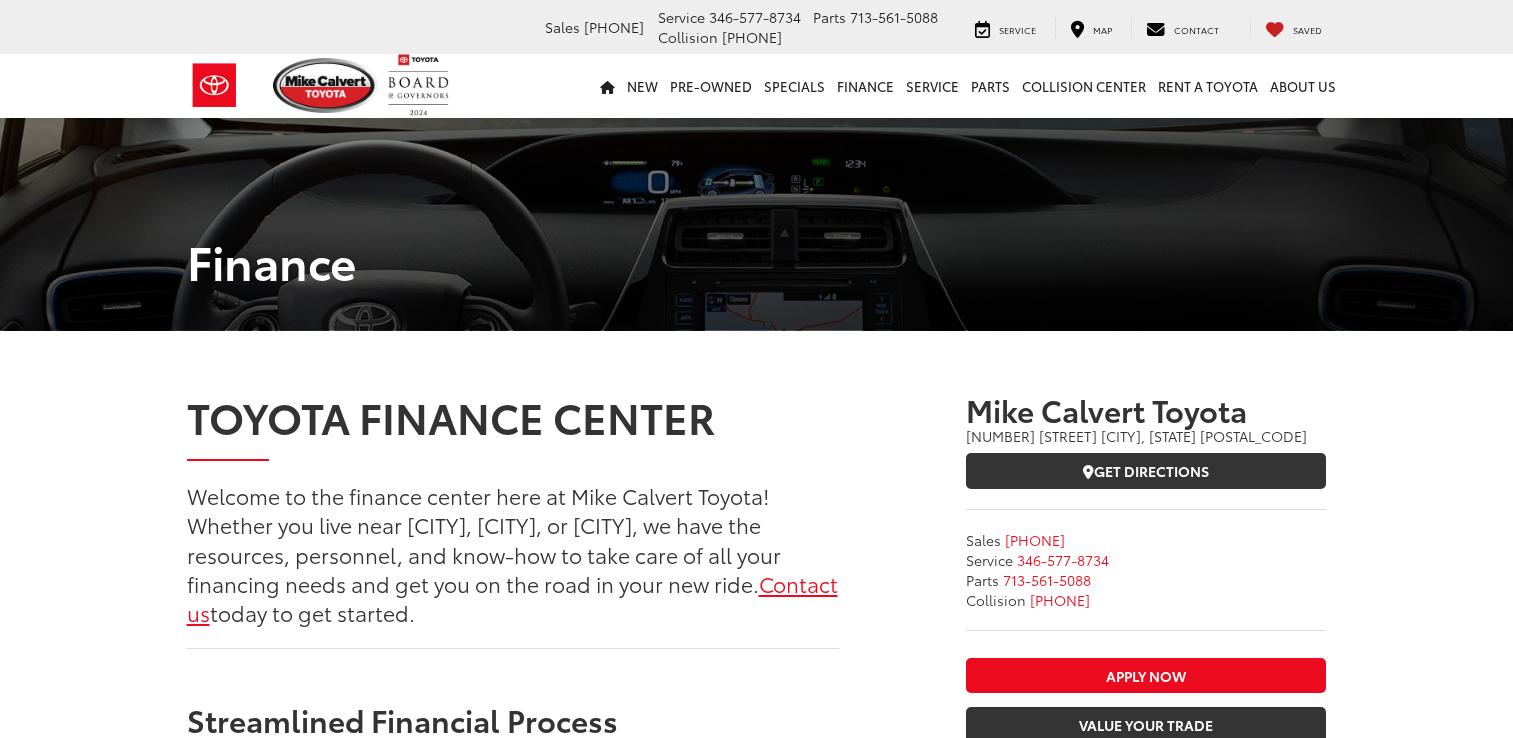 scroll, scrollTop: 0, scrollLeft: 0, axis: both 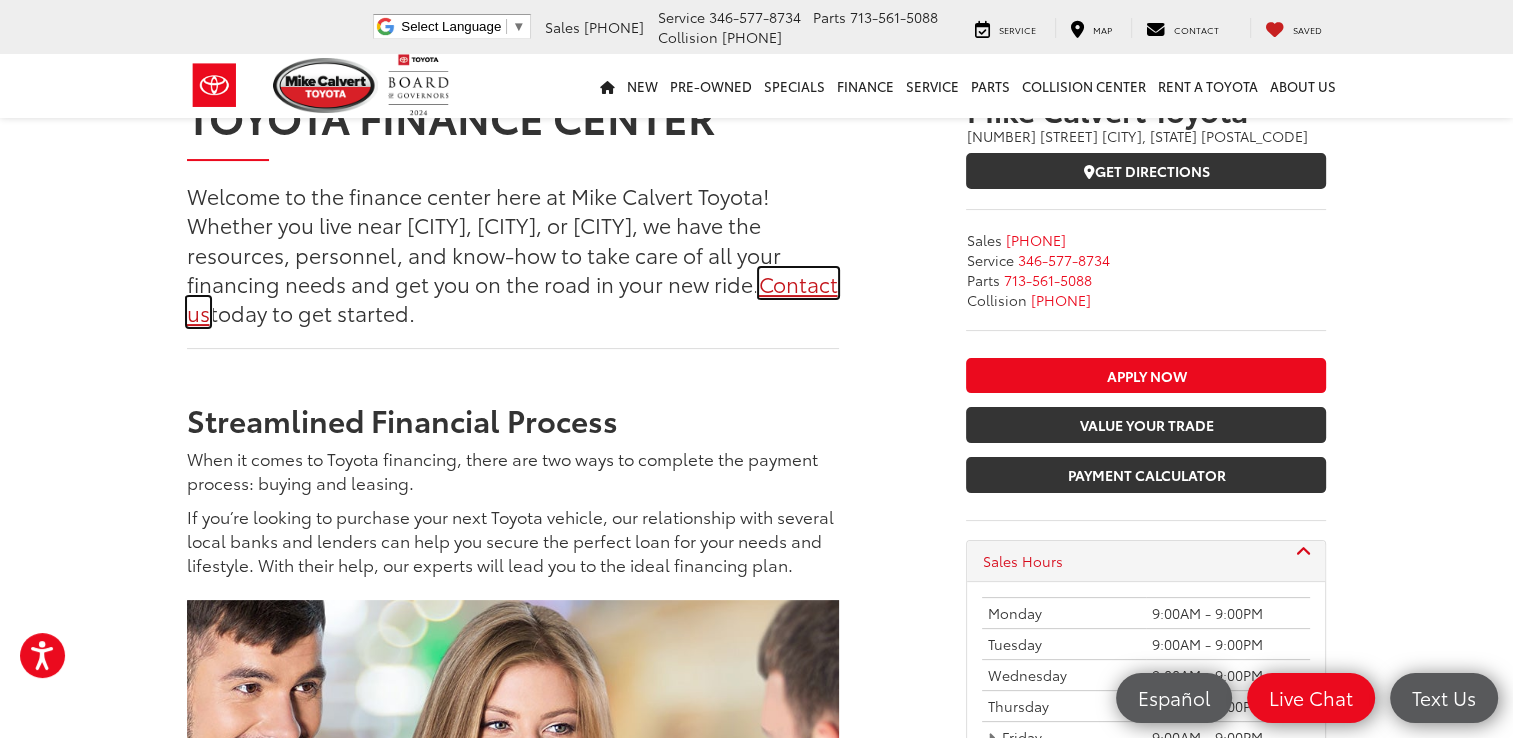 click on "Contact us" at bounding box center [512, 297] 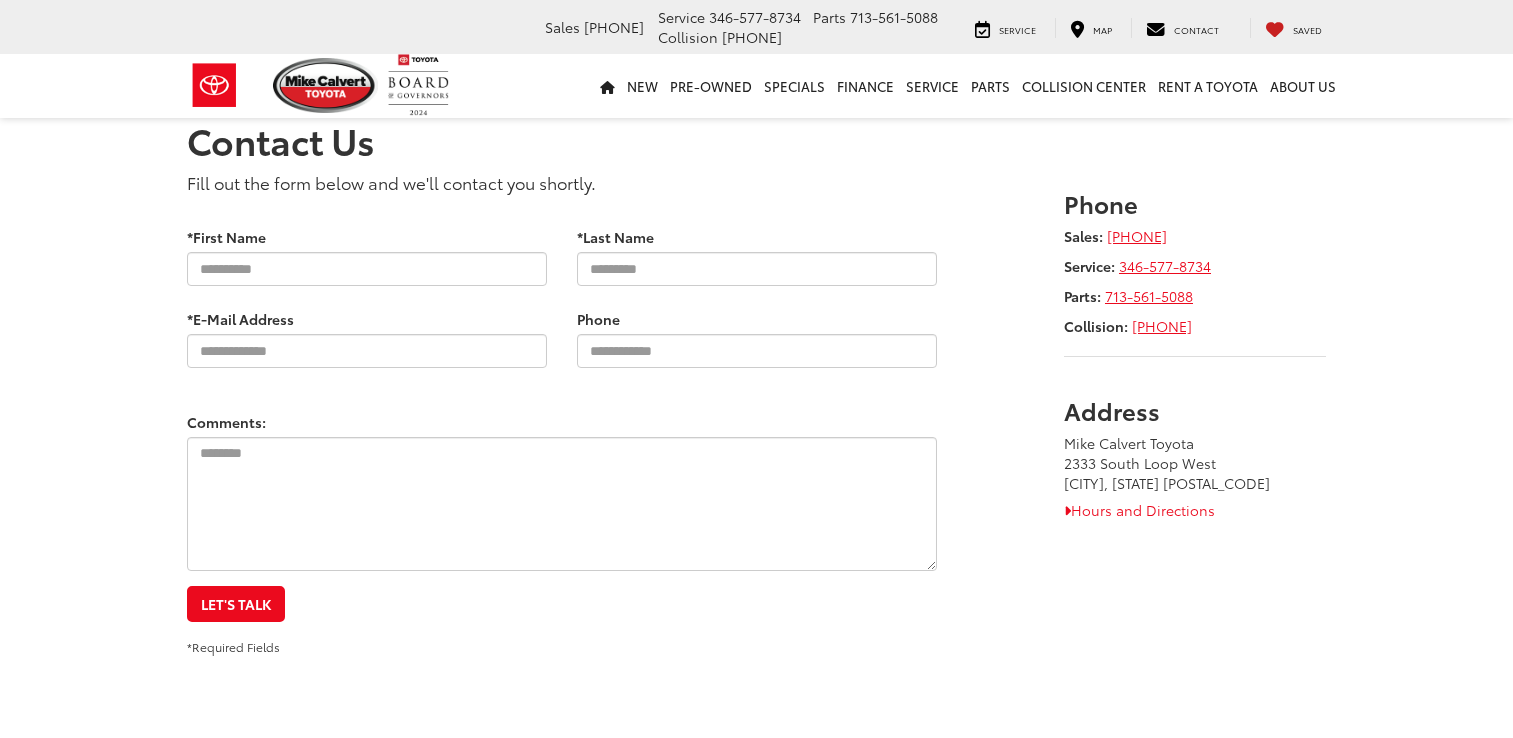 scroll, scrollTop: 0, scrollLeft: 0, axis: both 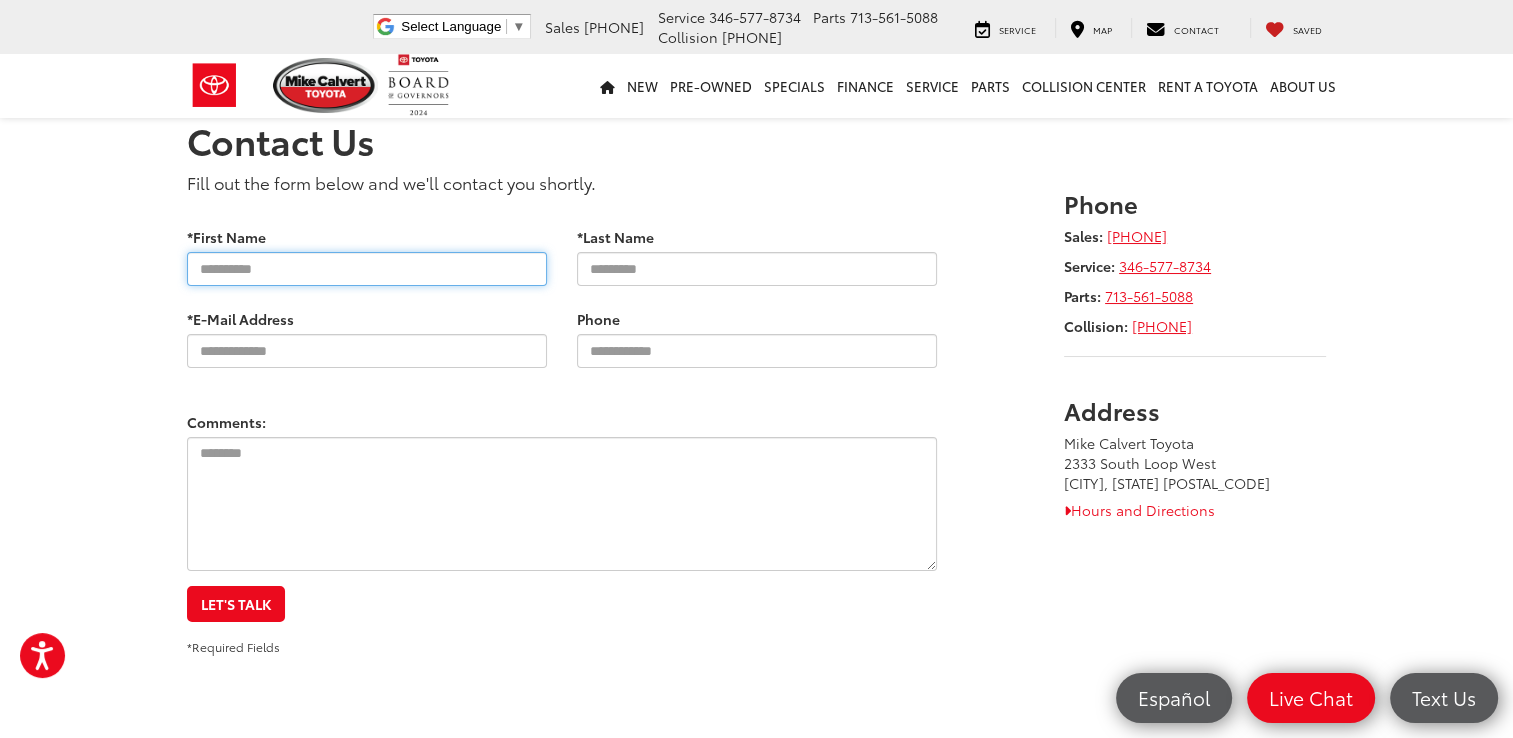click on "*First Name" at bounding box center (367, 269) 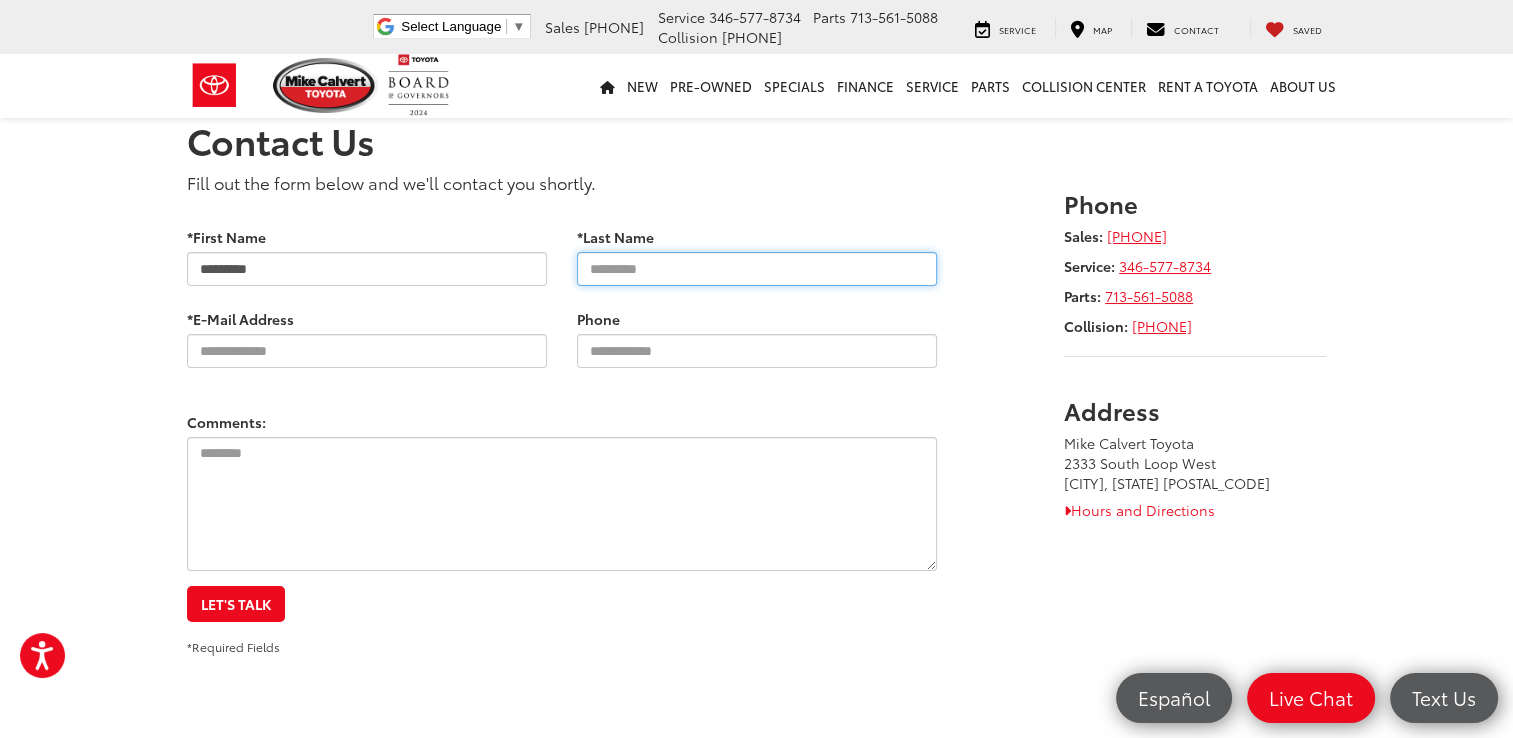 type on "**********" 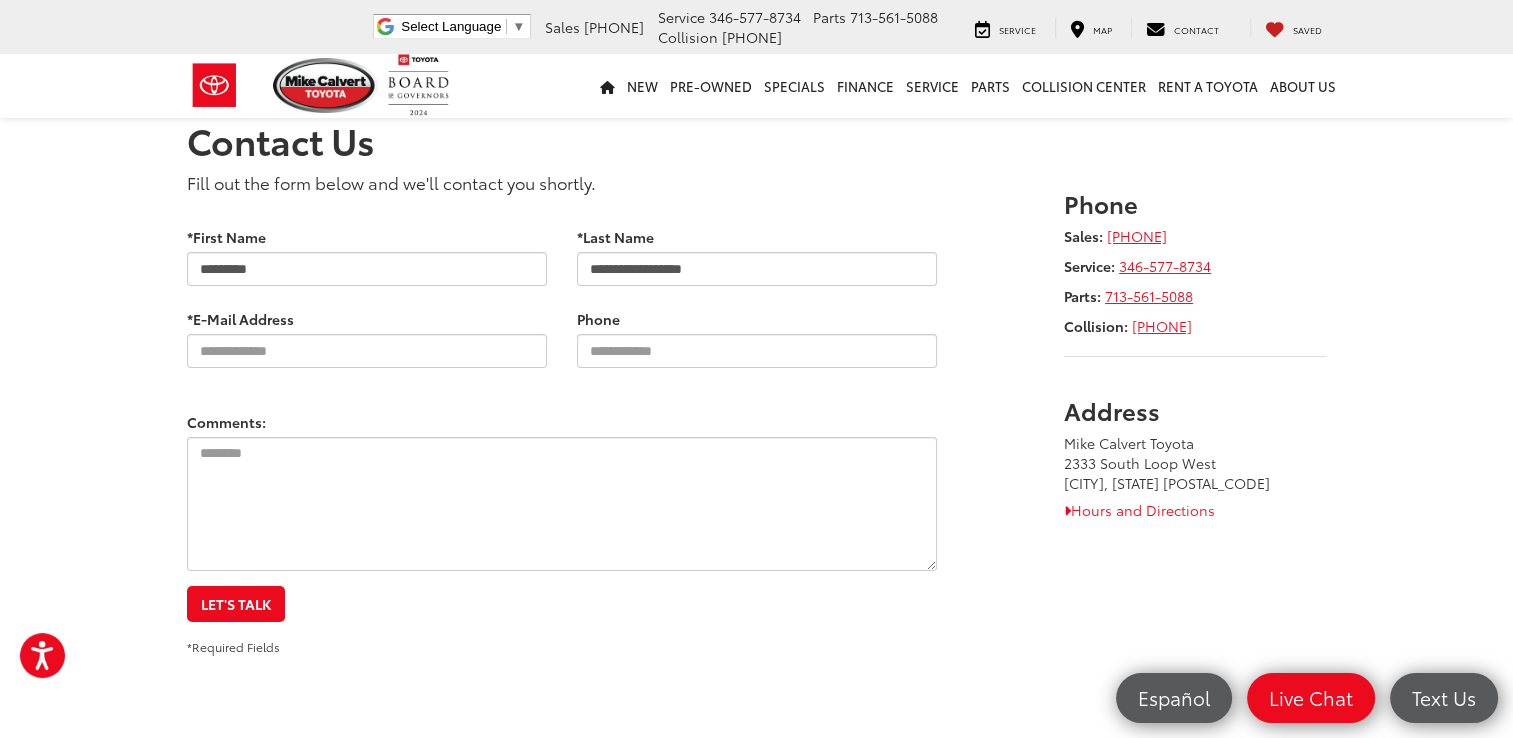 type on "**********" 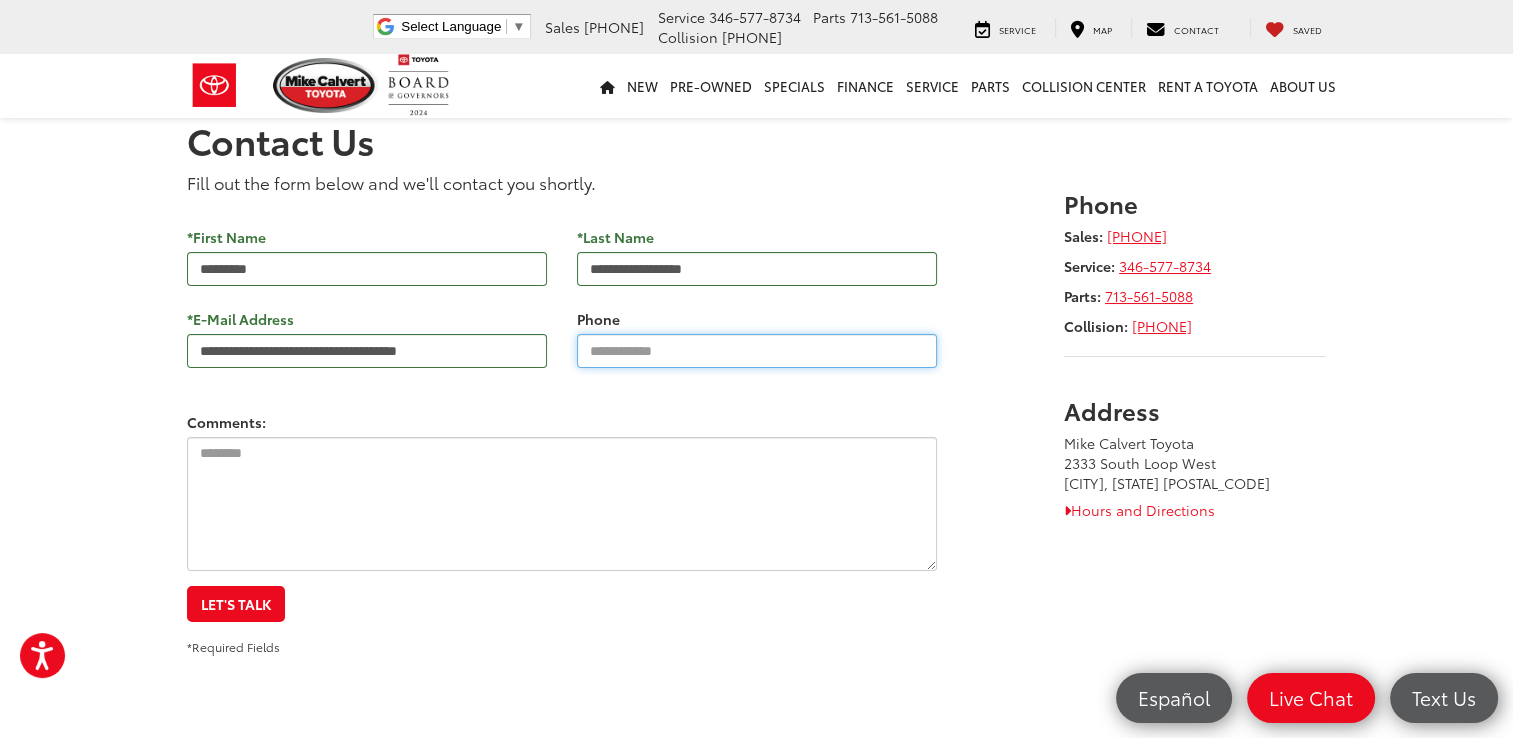 click on "Phone" at bounding box center [757, 351] 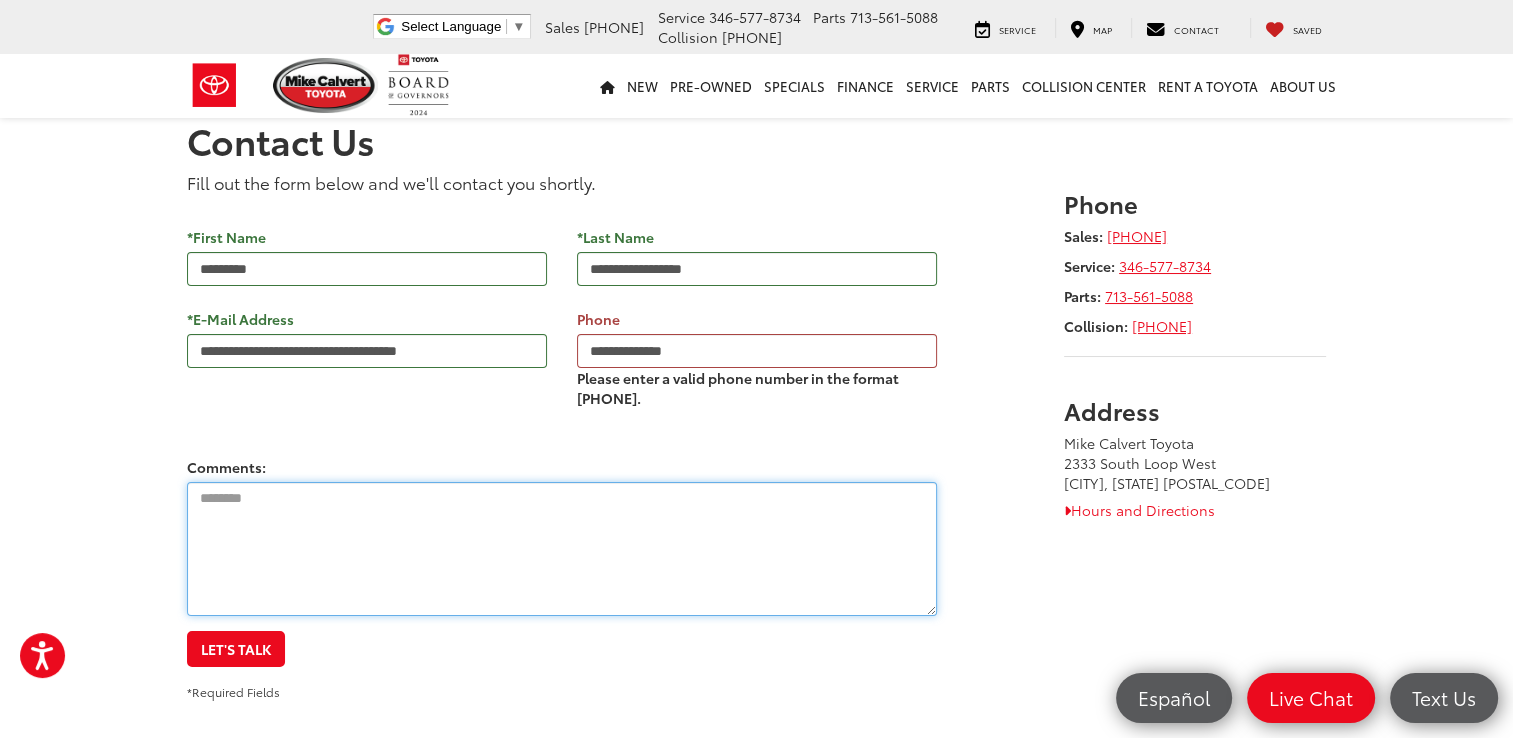 click on "Comments:" at bounding box center [562, 536] 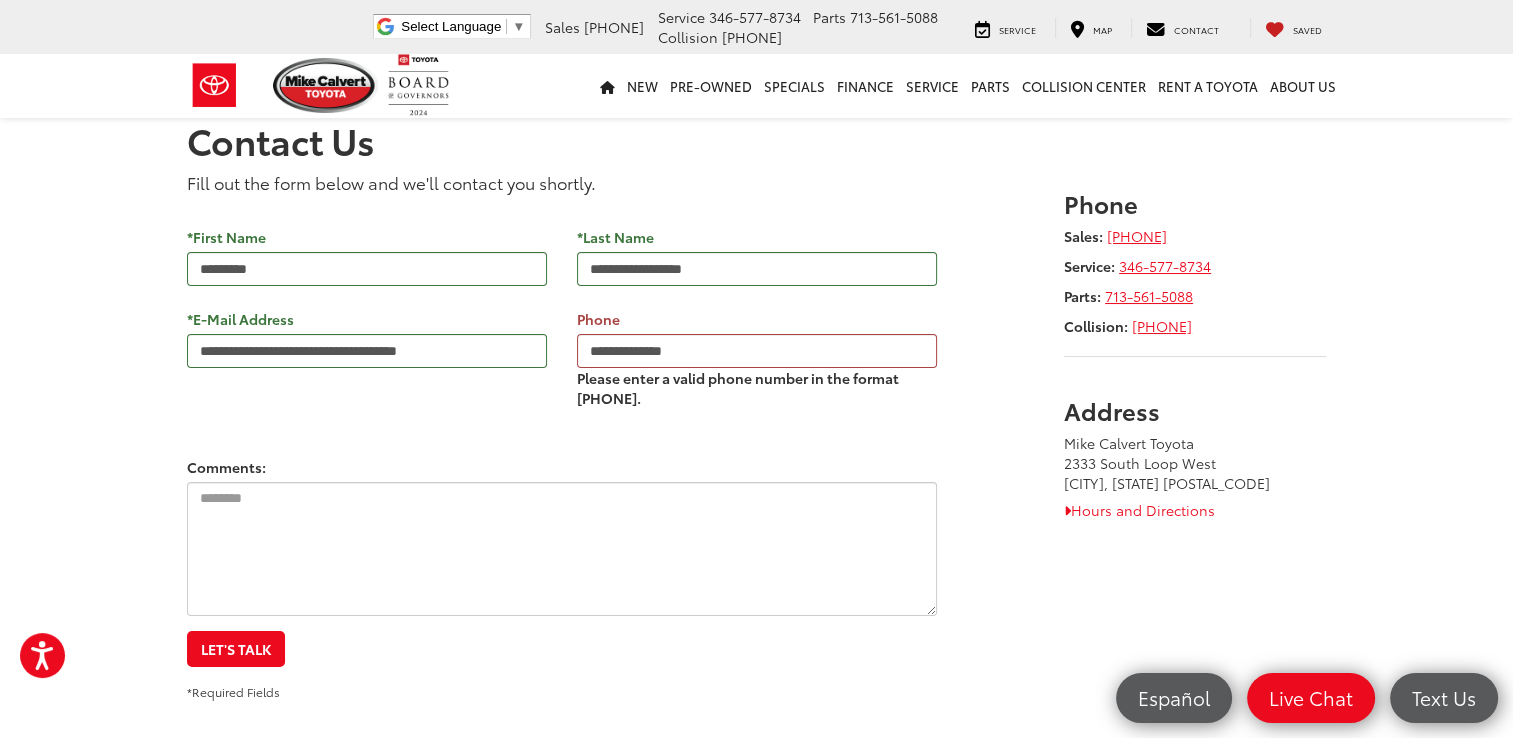click on "**********" at bounding box center [757, 361] 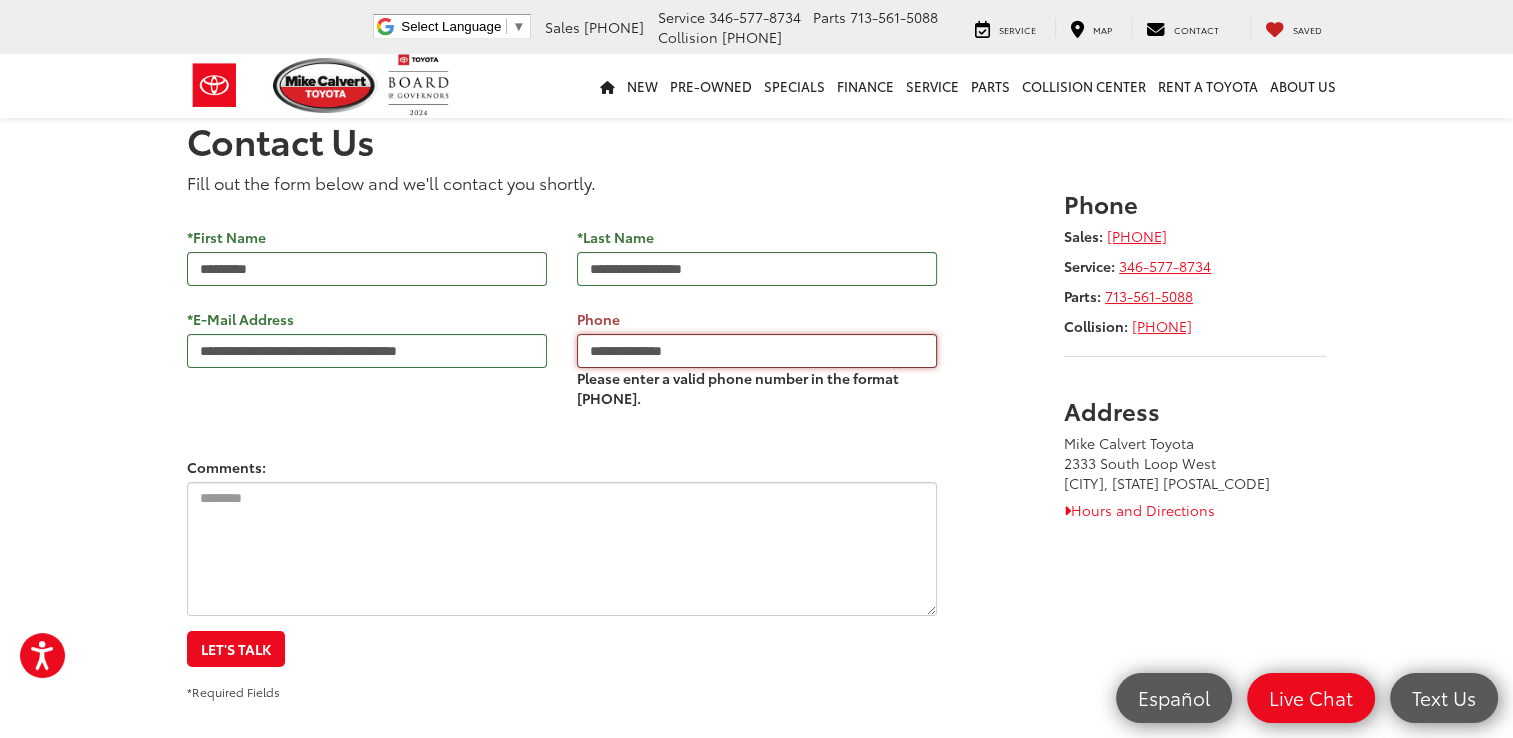 type on "**********" 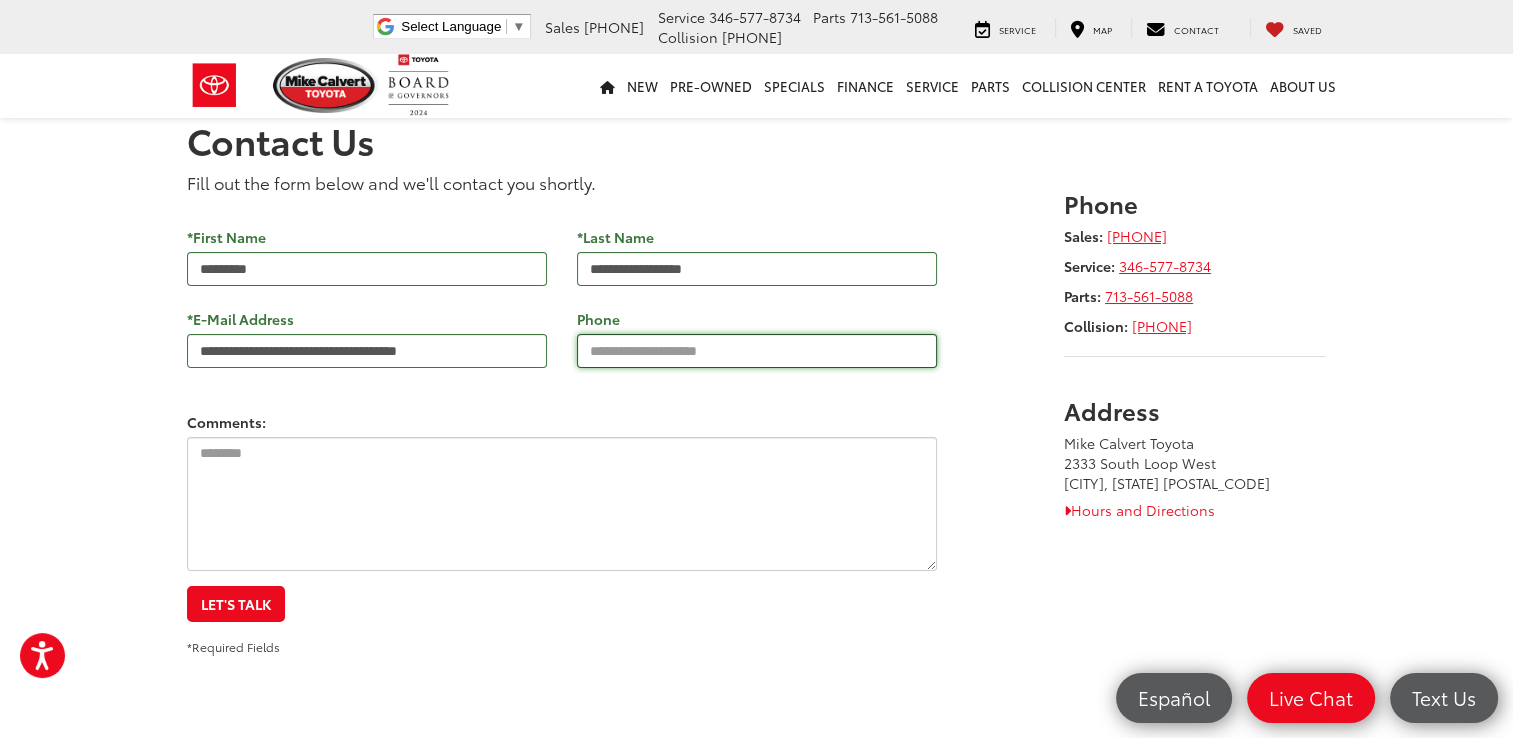 click on "Phone" at bounding box center [757, 351] 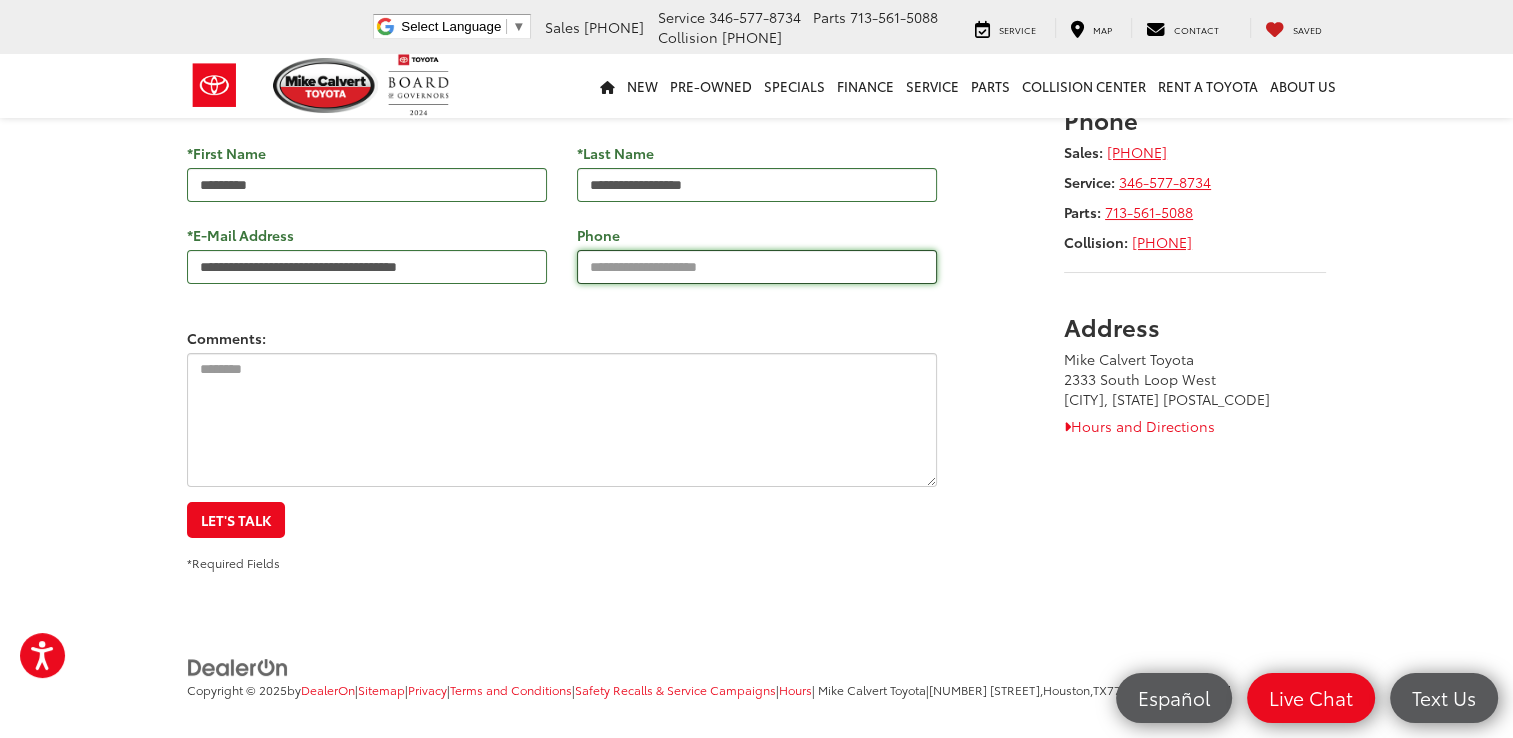scroll, scrollTop: 23, scrollLeft: 0, axis: vertical 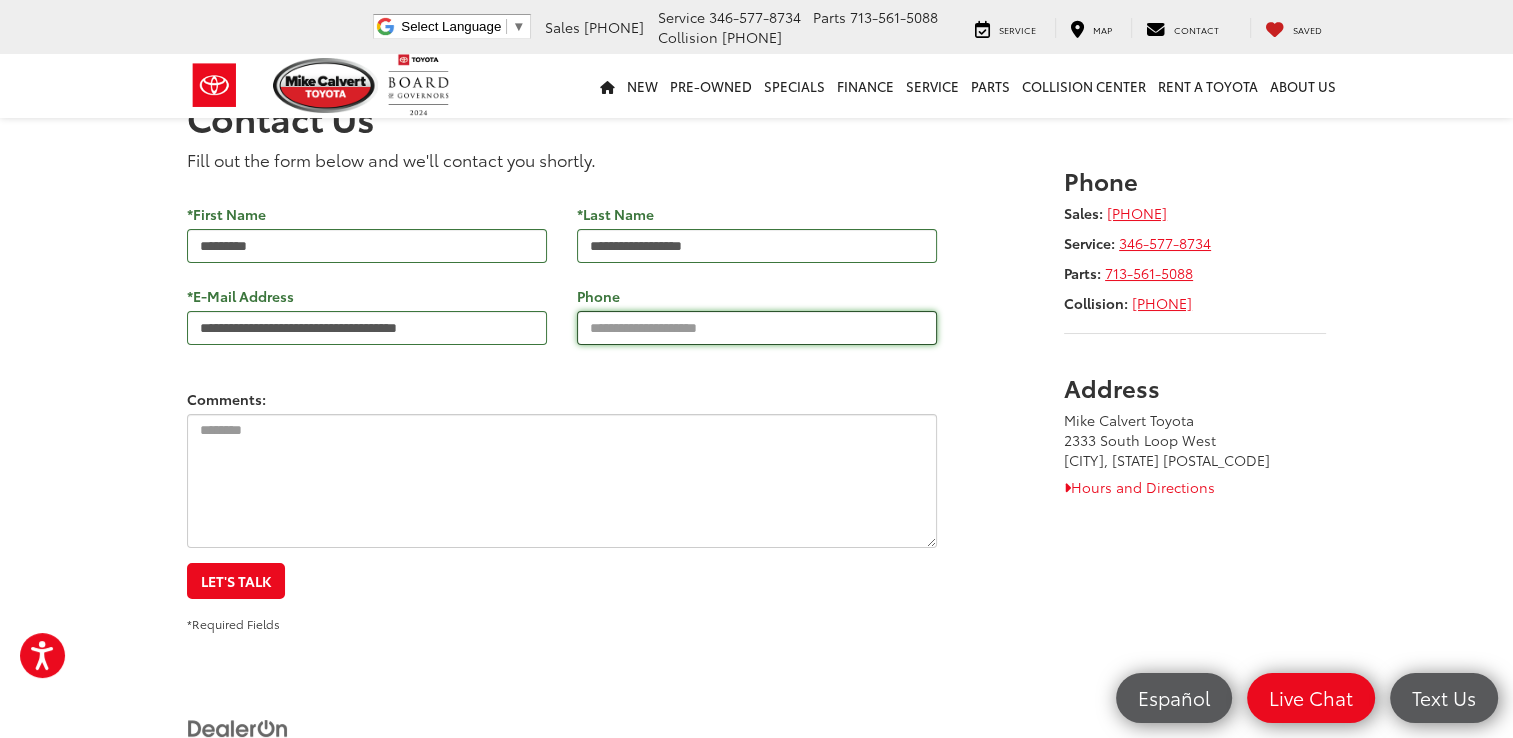 click on "Phone" at bounding box center [757, 328] 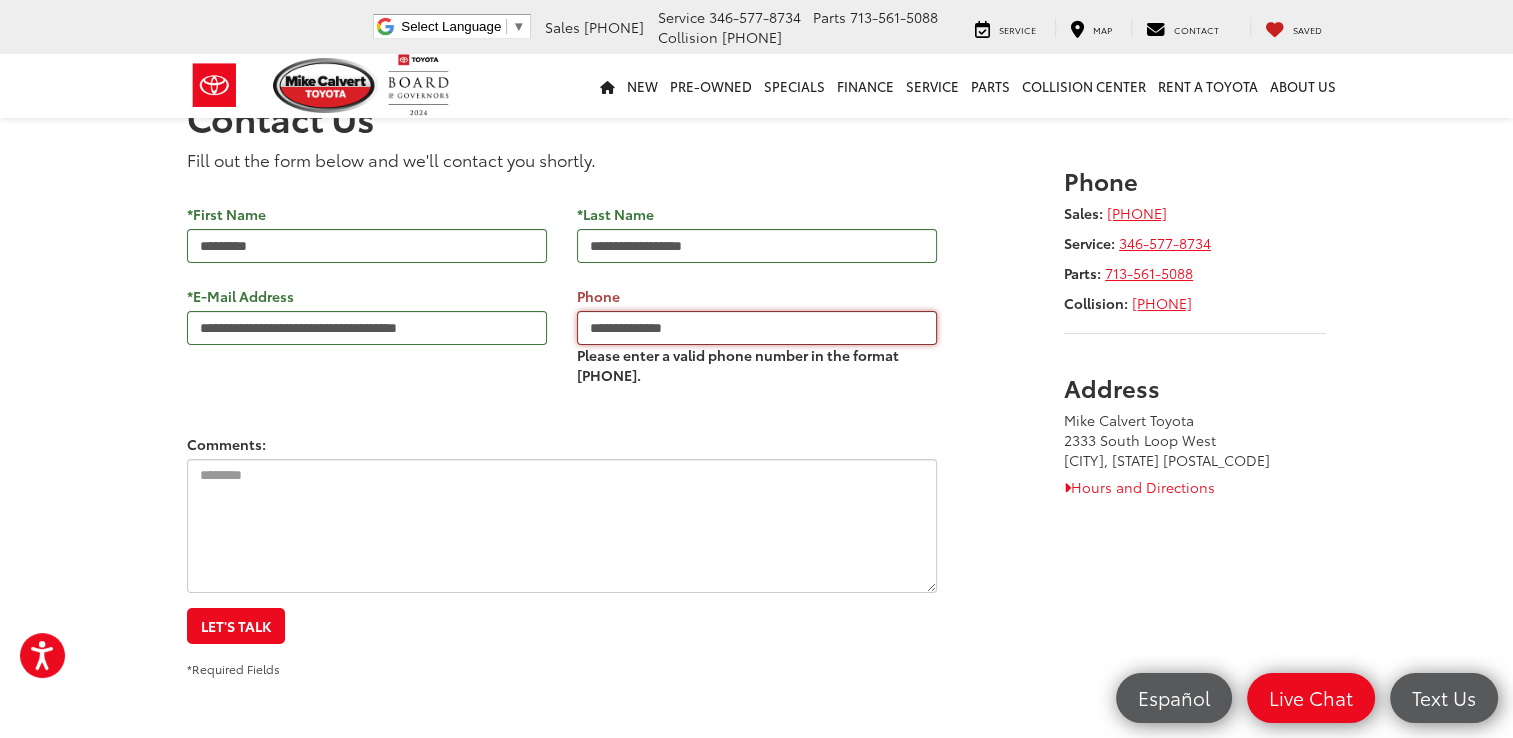 type on "**********" 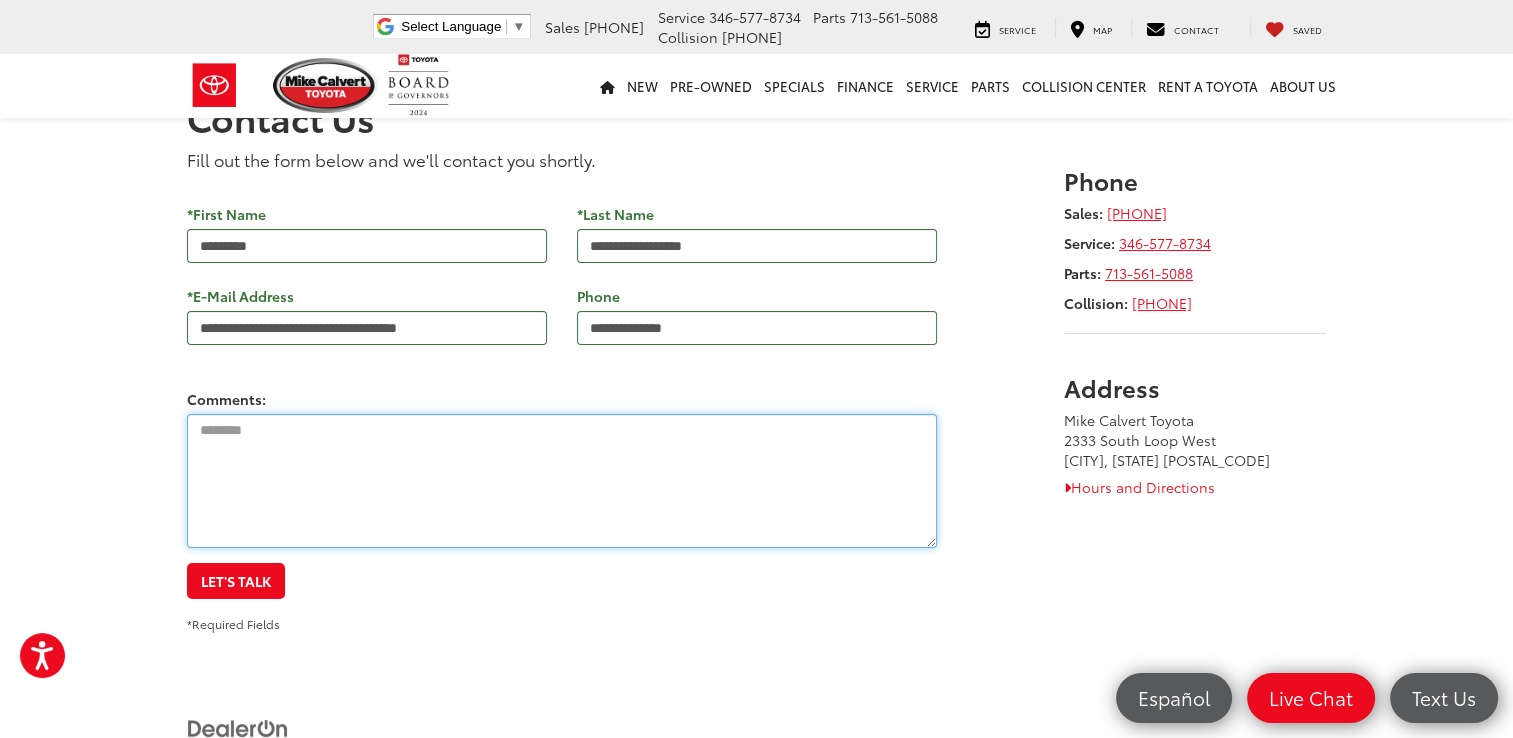click on "Comments:" at bounding box center (562, 481) 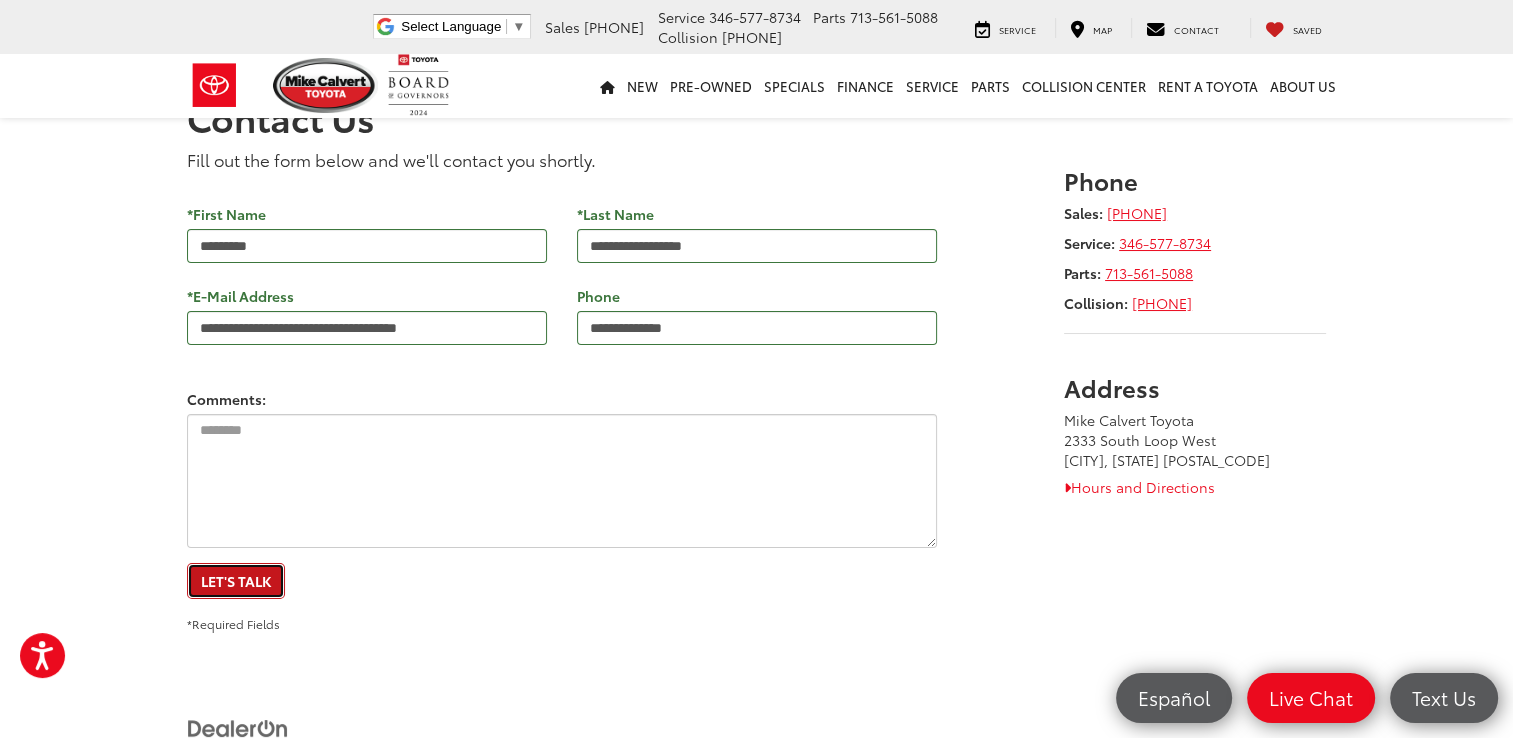 click on "Let's Talk" at bounding box center [236, 581] 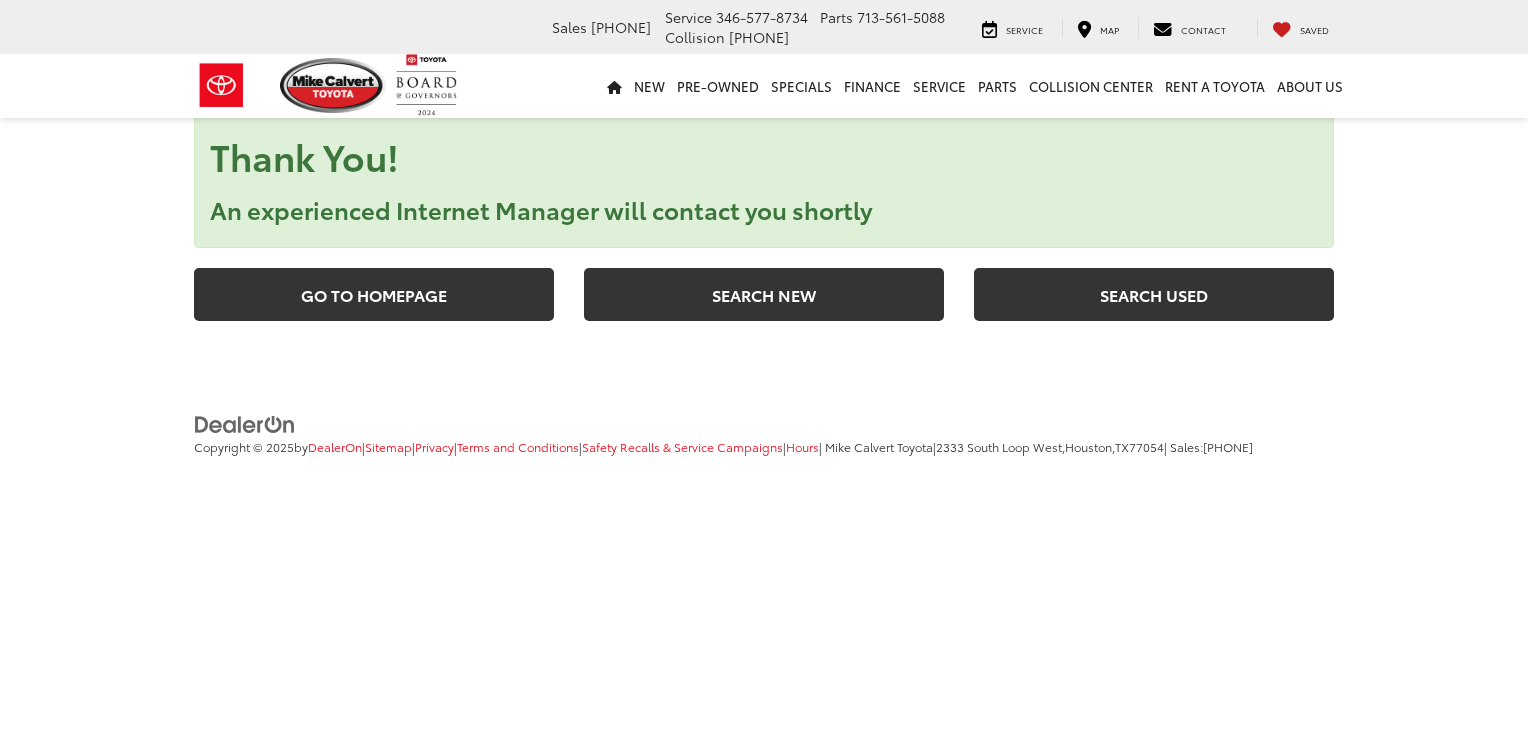 scroll, scrollTop: 0, scrollLeft: 0, axis: both 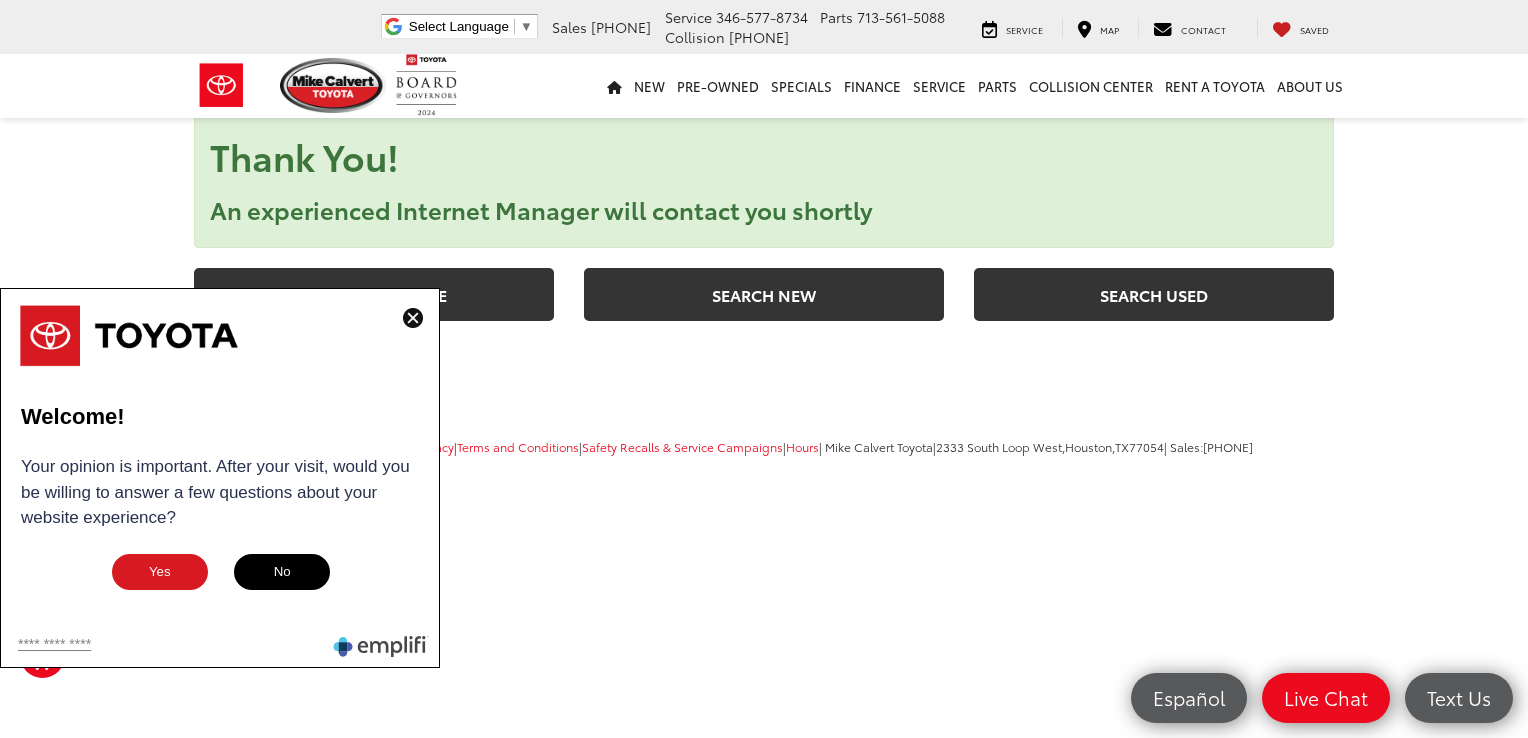 click at bounding box center (413, 318) 